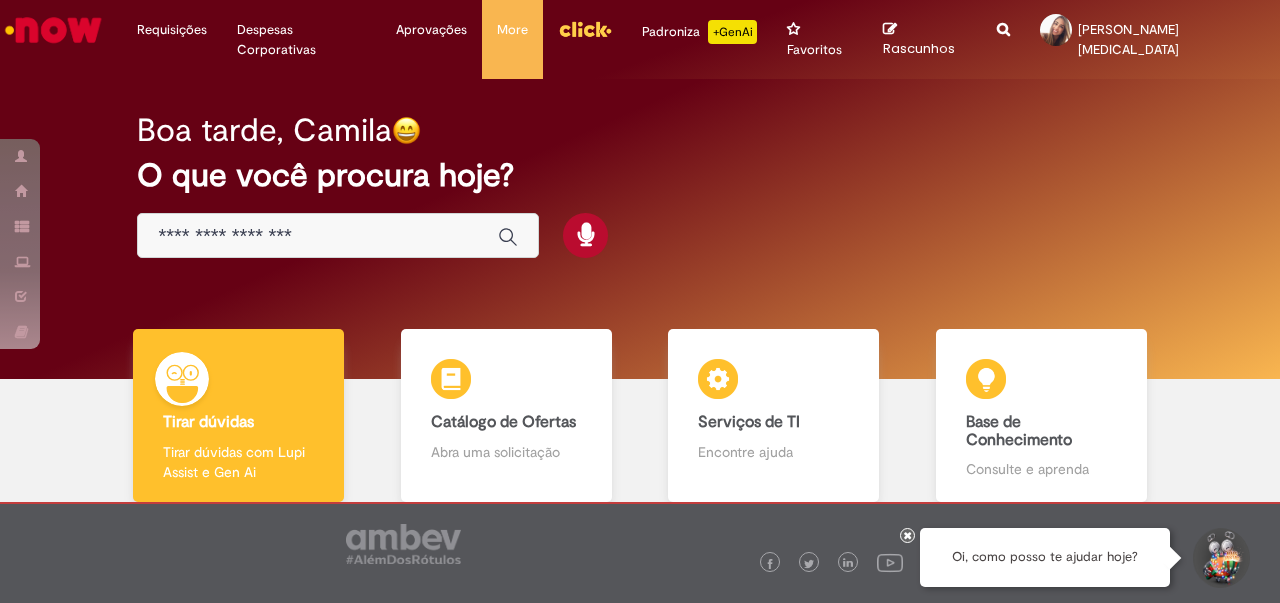 scroll, scrollTop: 0, scrollLeft: 0, axis: both 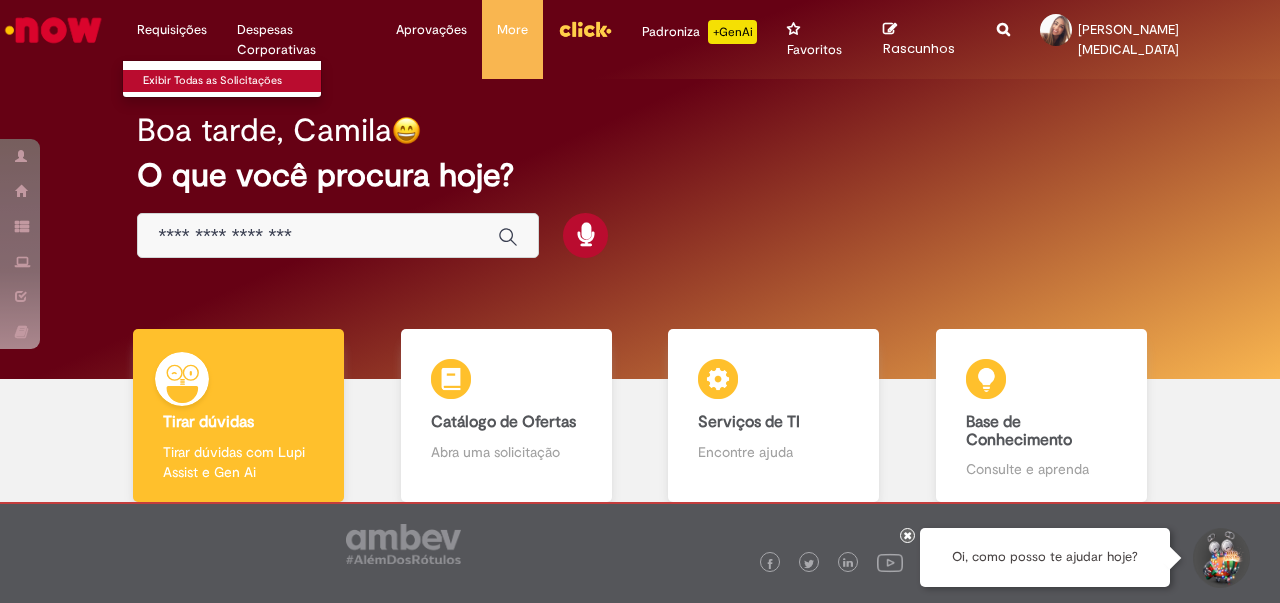 click on "Exibir Todas as Solicitações" at bounding box center (233, 81) 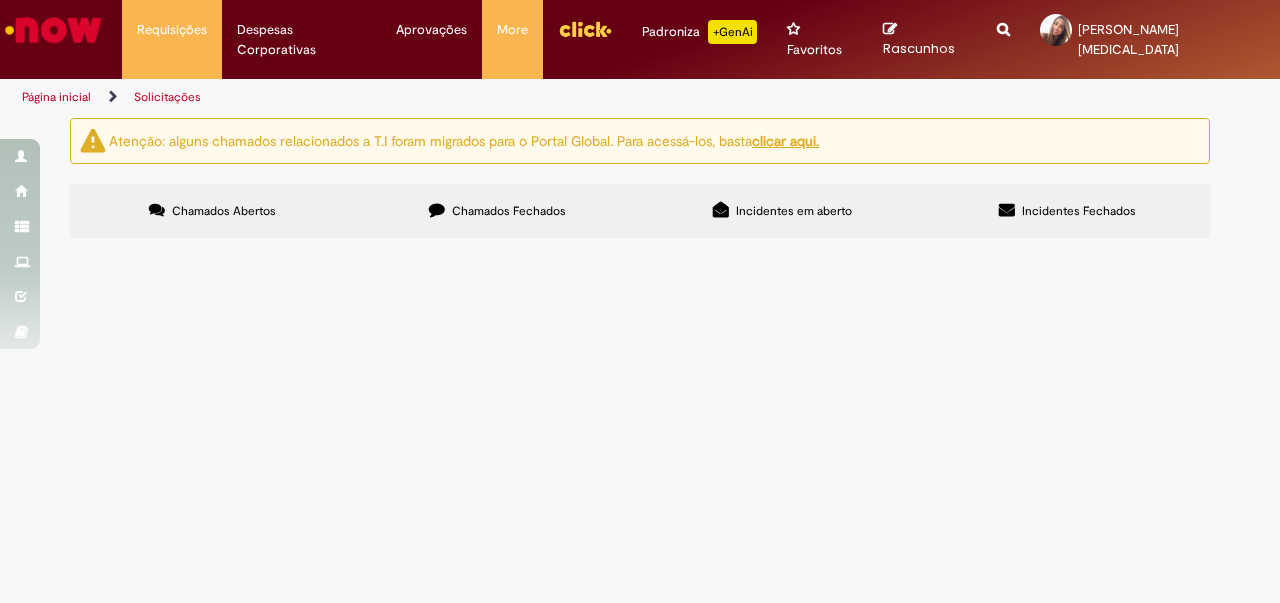 click on "Chamados Fechados" at bounding box center [497, 211] 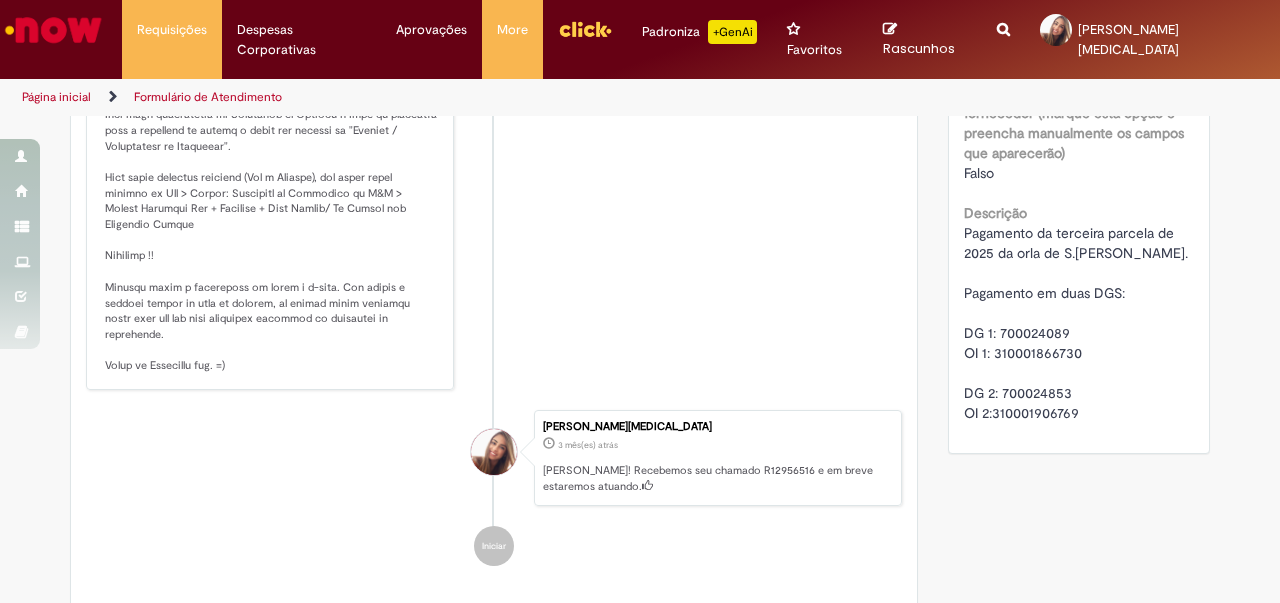 scroll, scrollTop: 1586, scrollLeft: 0, axis: vertical 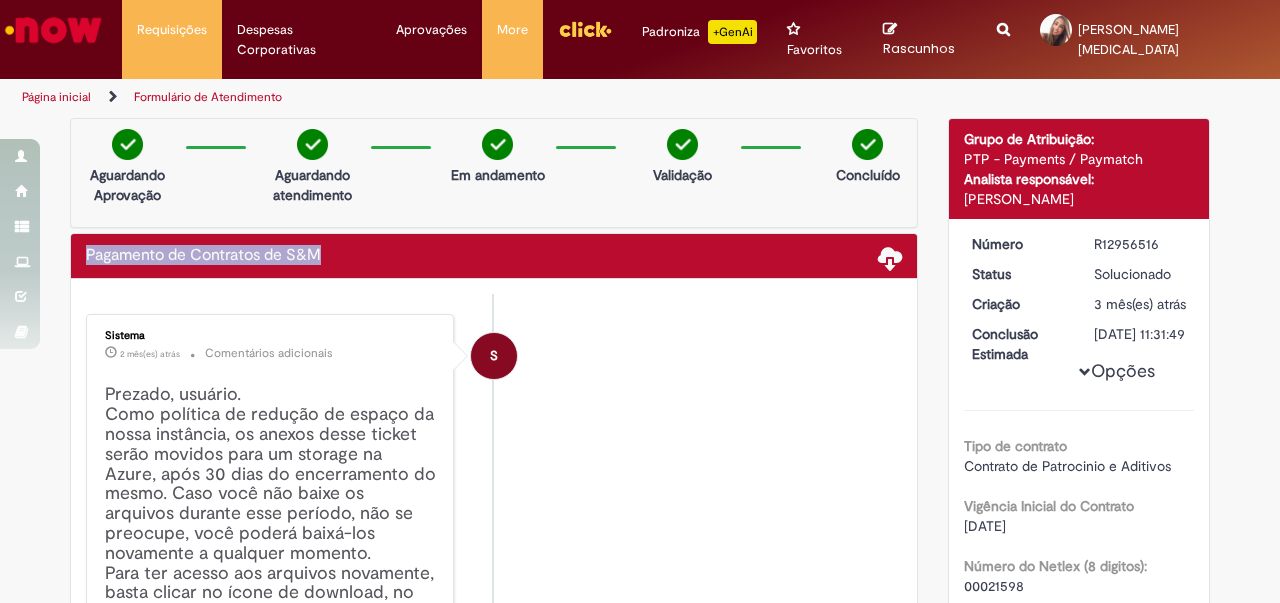 drag, startPoint x: 80, startPoint y: 239, endPoint x: 314, endPoint y: 247, distance: 234.13672 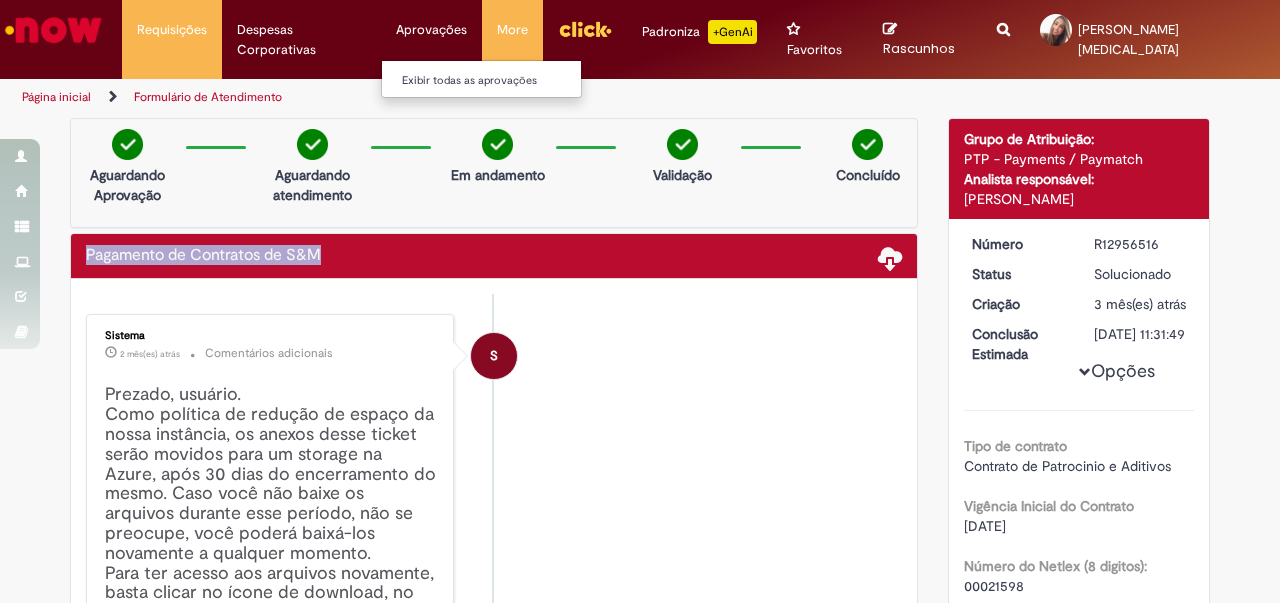 copy on "Pagamento de Contratos de S&M" 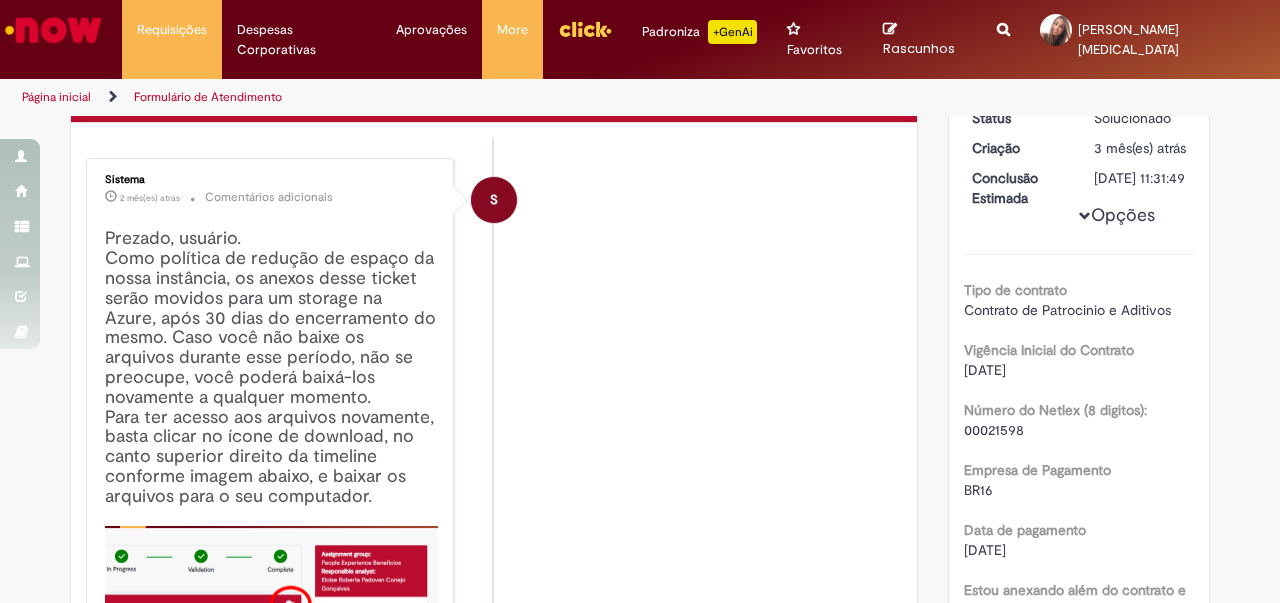 scroll, scrollTop: 200, scrollLeft: 0, axis: vertical 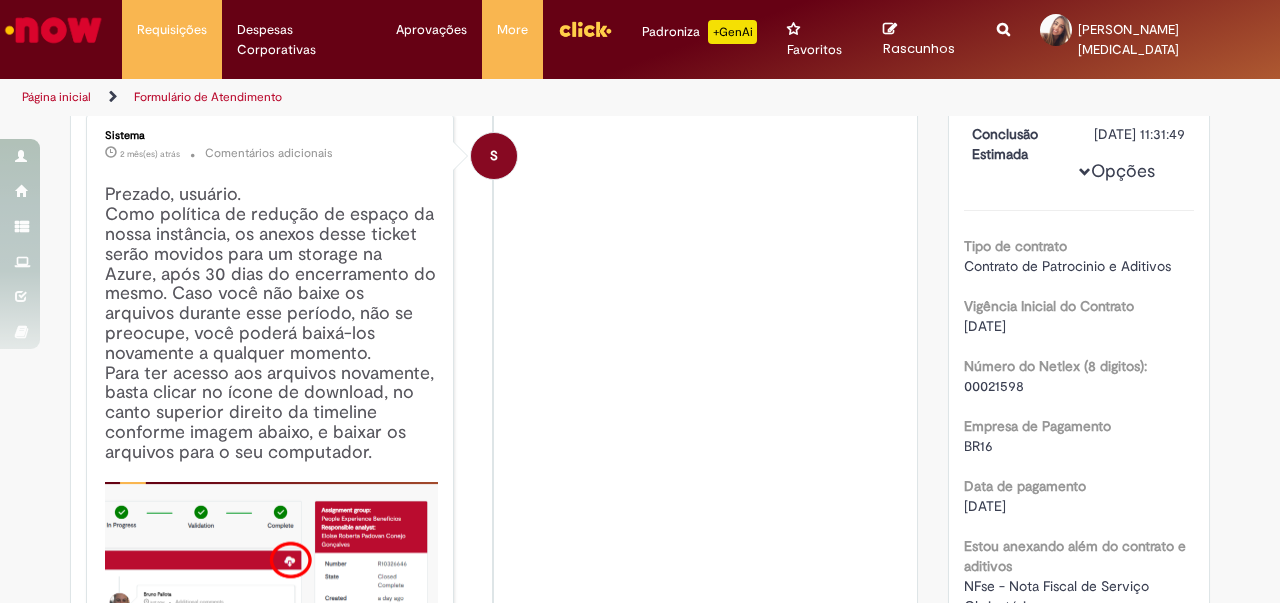 drag, startPoint x: 955, startPoint y: 333, endPoint x: 1042, endPoint y: 334, distance: 87.005745 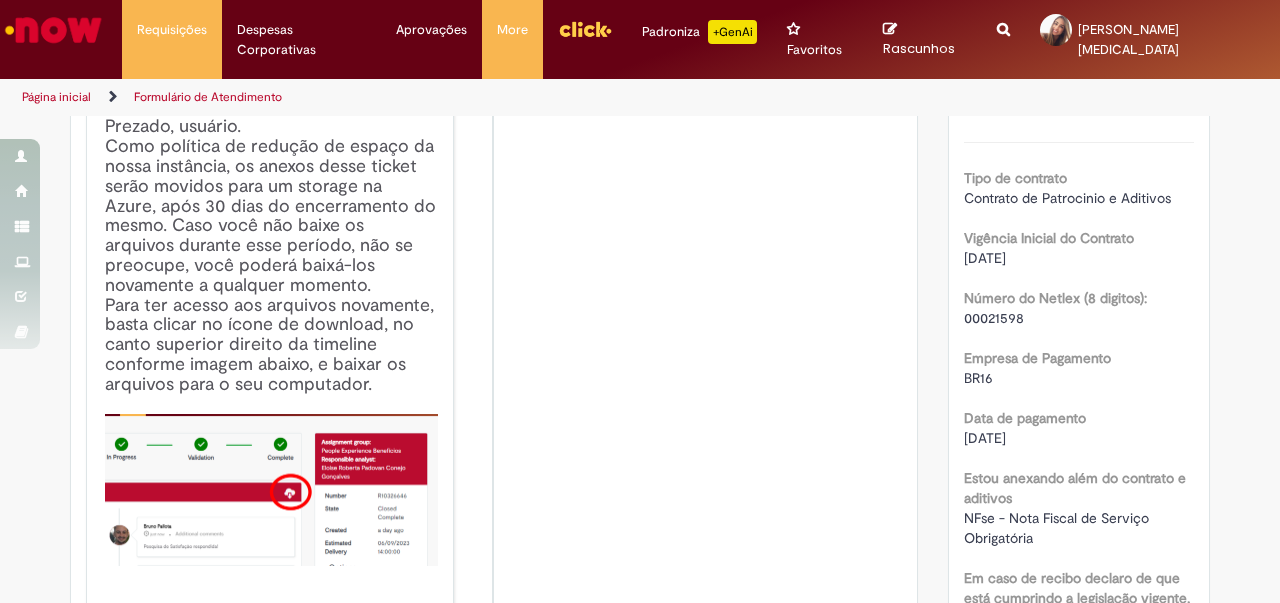 scroll, scrollTop: 300, scrollLeft: 0, axis: vertical 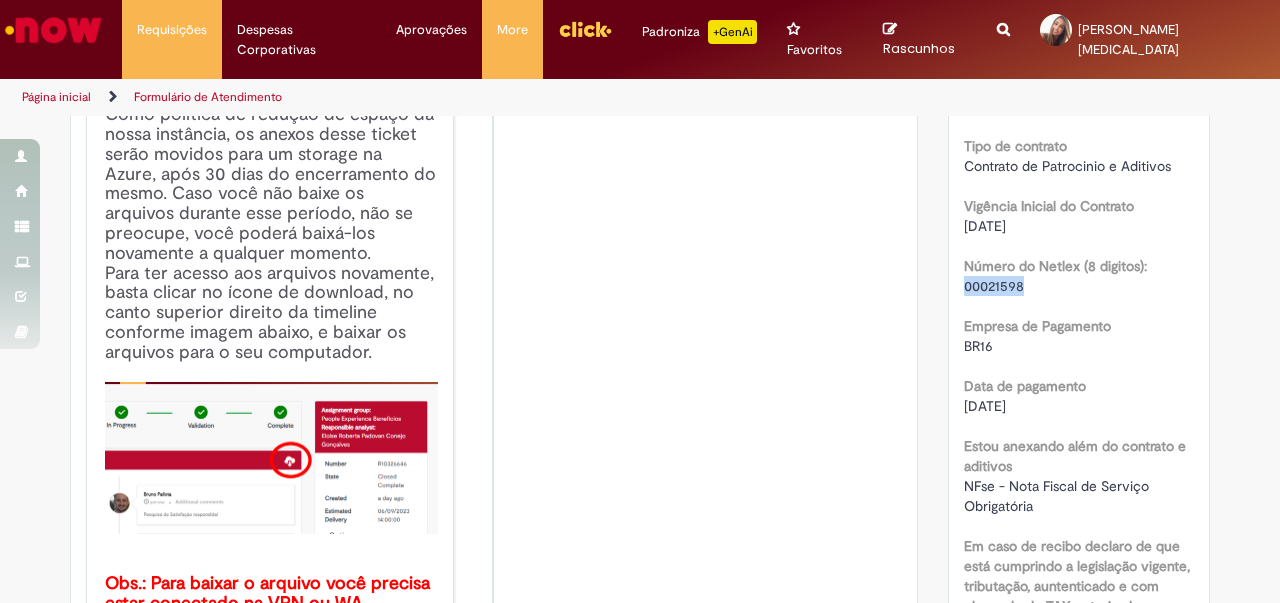 drag, startPoint x: 956, startPoint y: 285, endPoint x: 1024, endPoint y: 289, distance: 68.117546 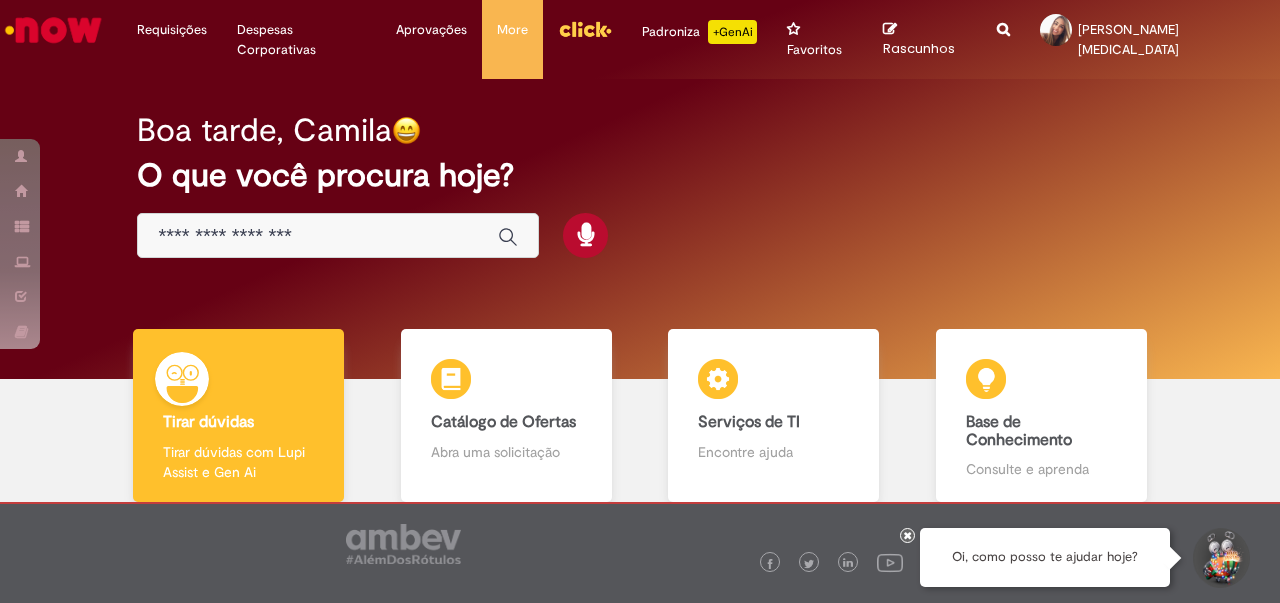 scroll, scrollTop: 0, scrollLeft: 0, axis: both 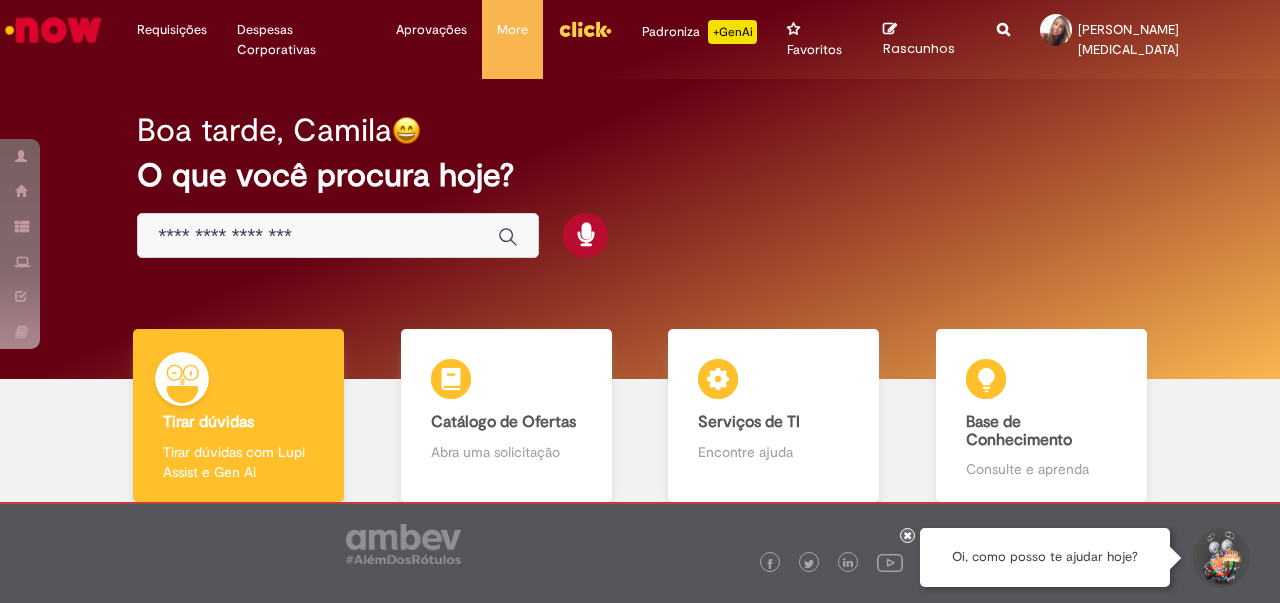 click at bounding box center [318, 236] 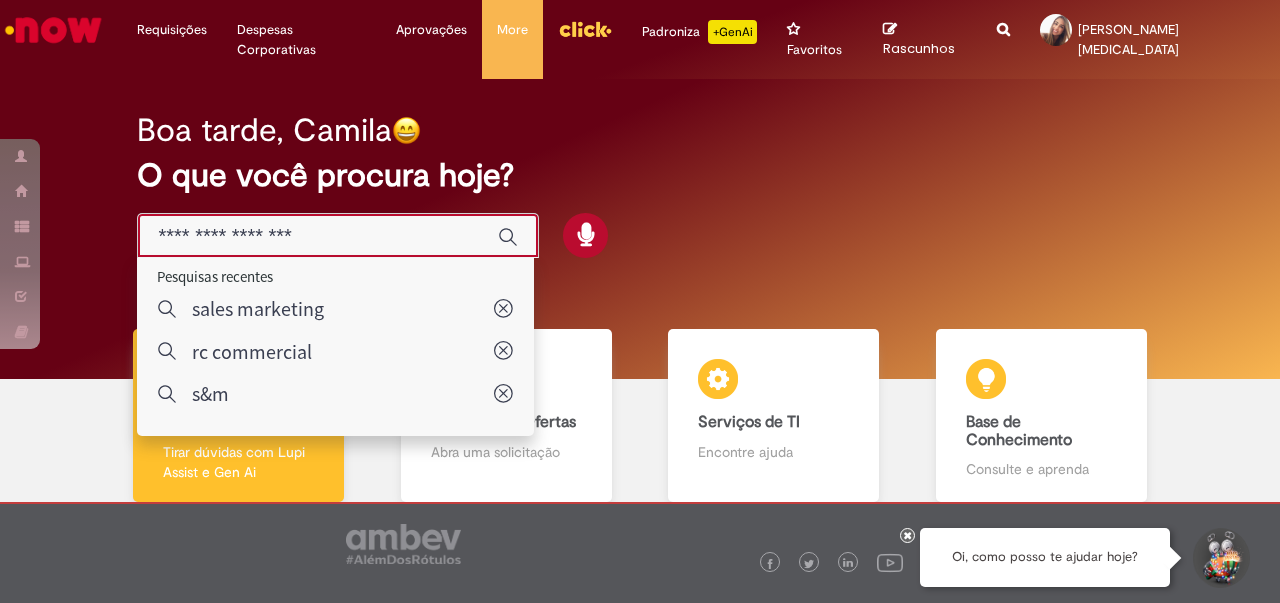 paste on "**********" 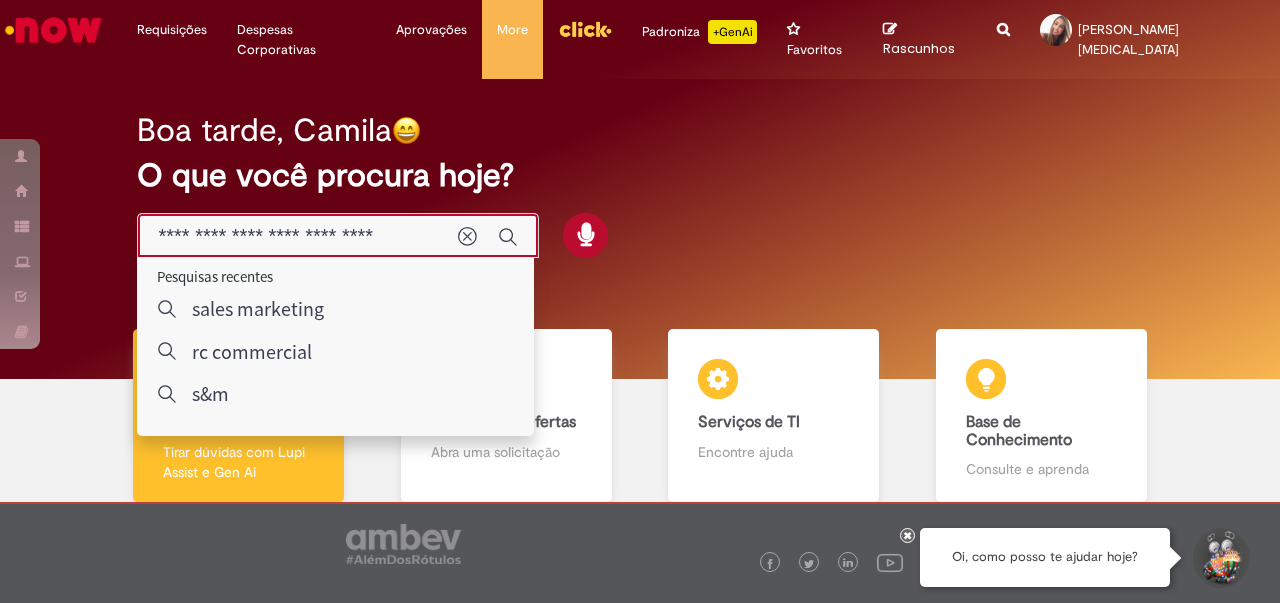 type on "**********" 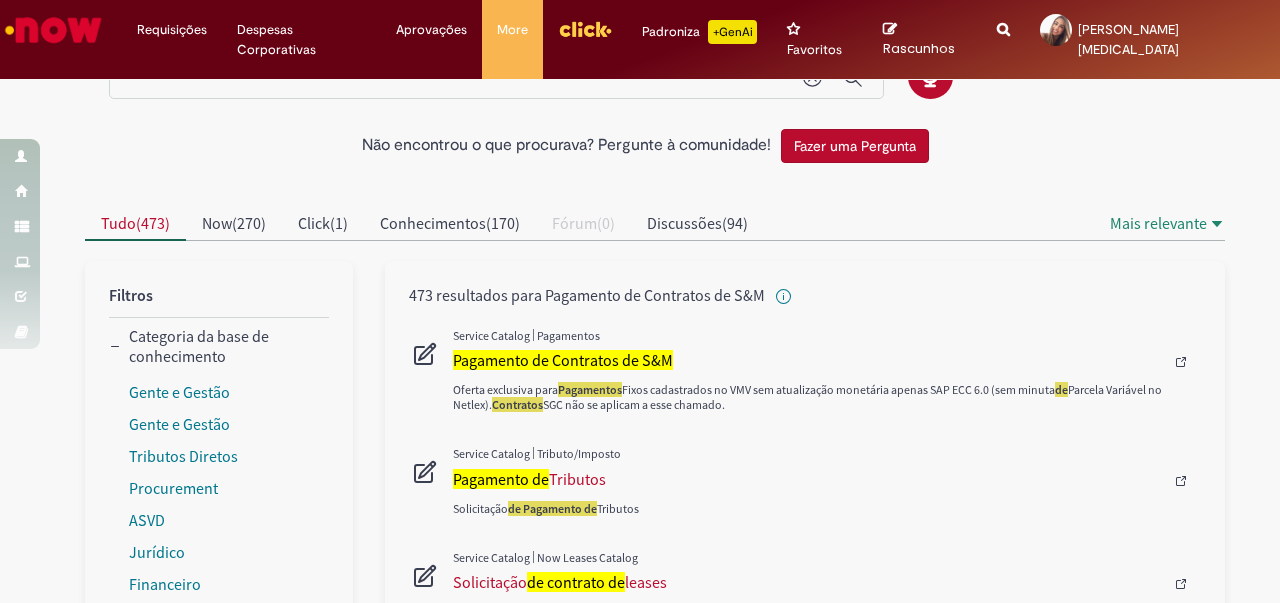 scroll, scrollTop: 100, scrollLeft: 0, axis: vertical 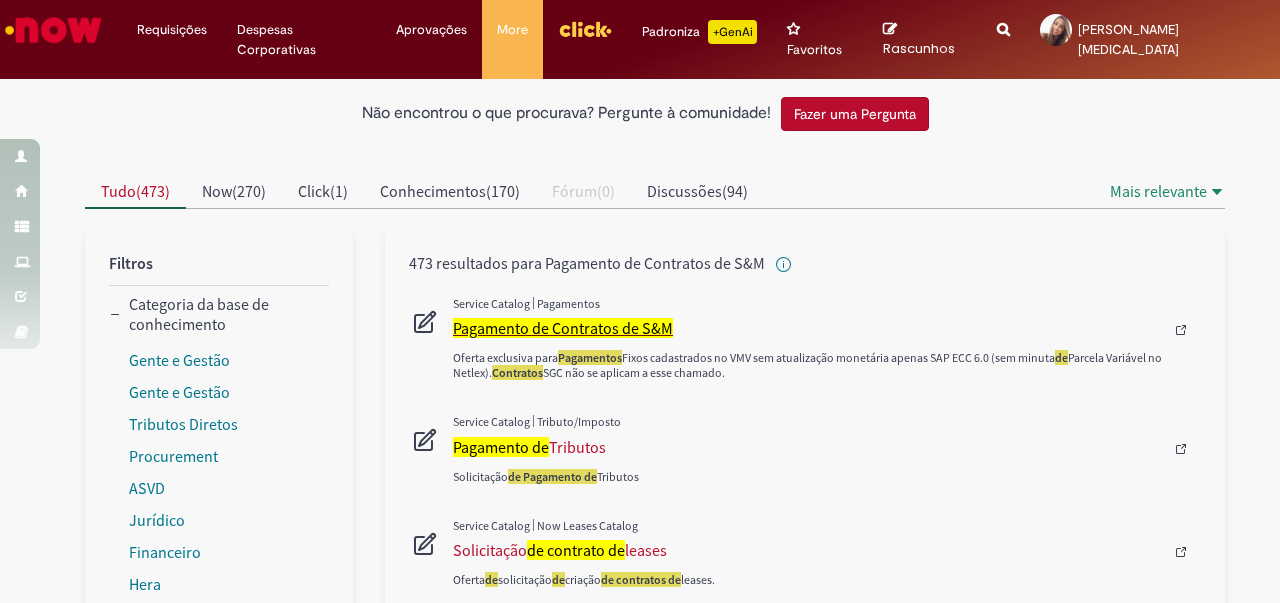 click on "Pagamento de Contratos de S&M" at bounding box center [563, 328] 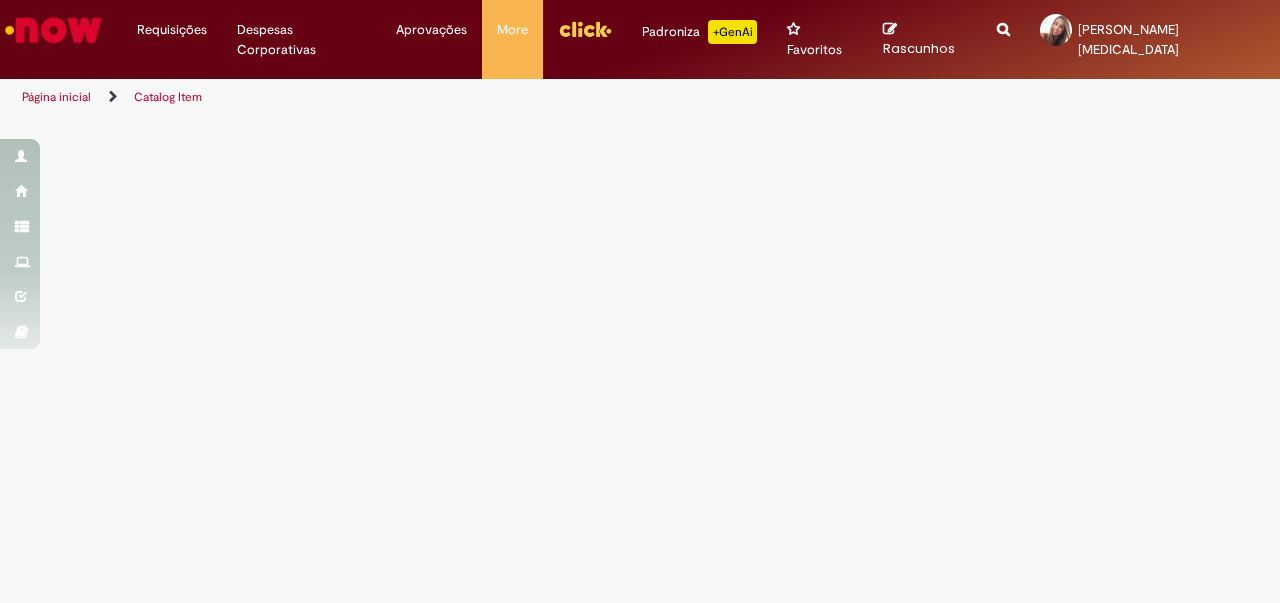 scroll, scrollTop: 0, scrollLeft: 0, axis: both 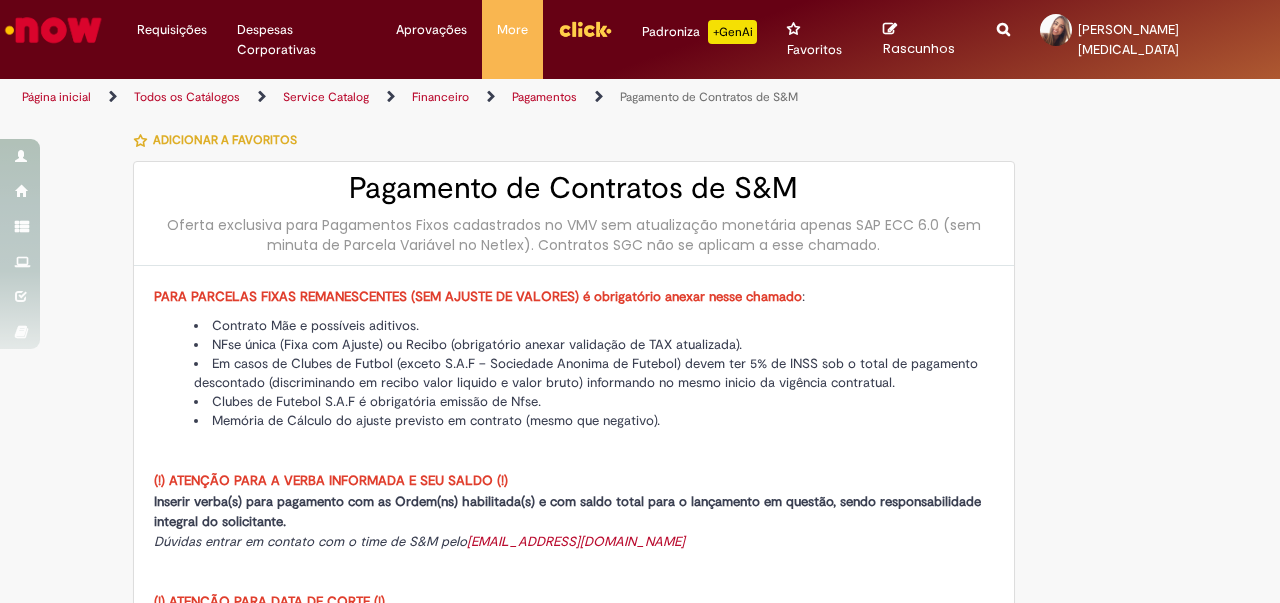 type on "********" 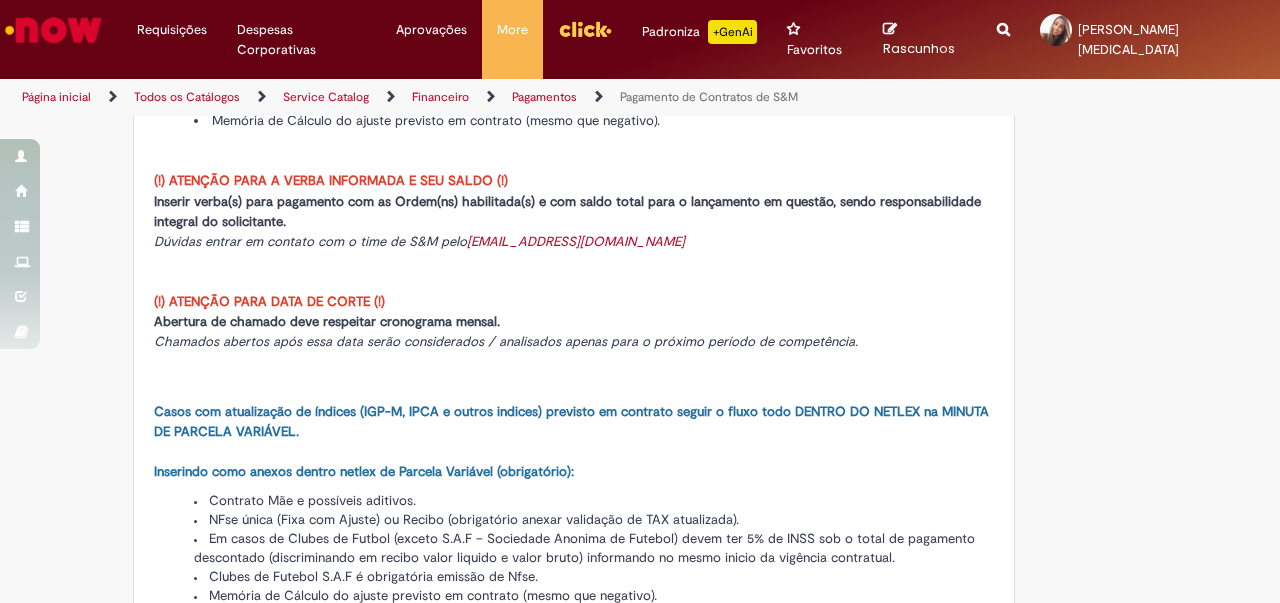 type on "**********" 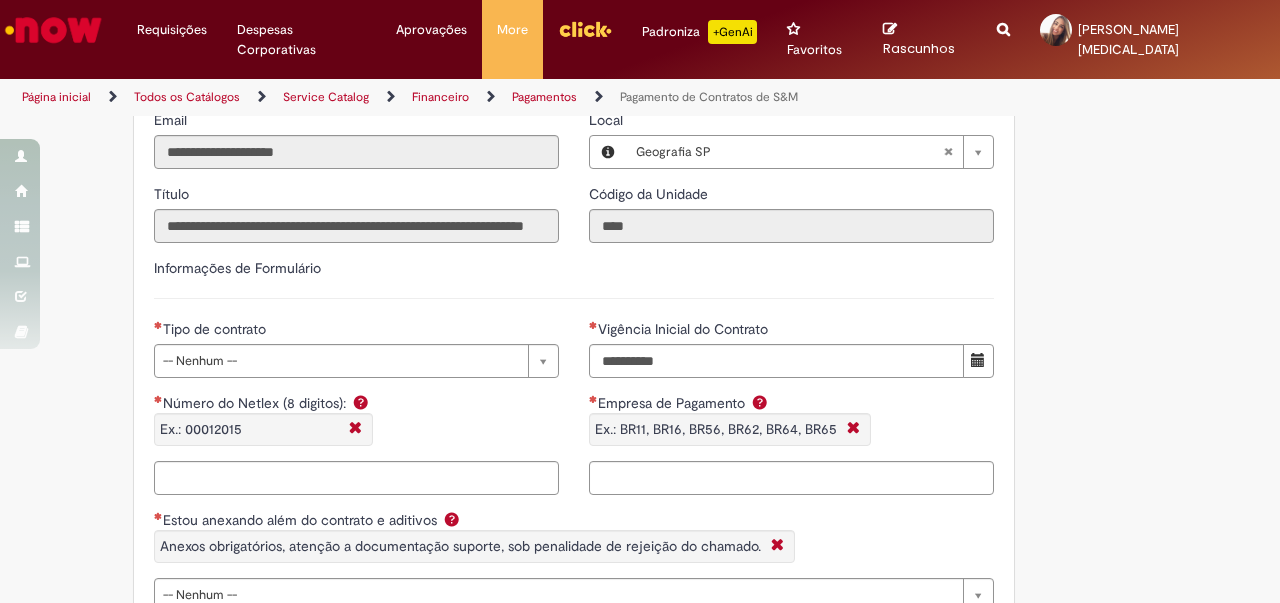 scroll, scrollTop: 1400, scrollLeft: 0, axis: vertical 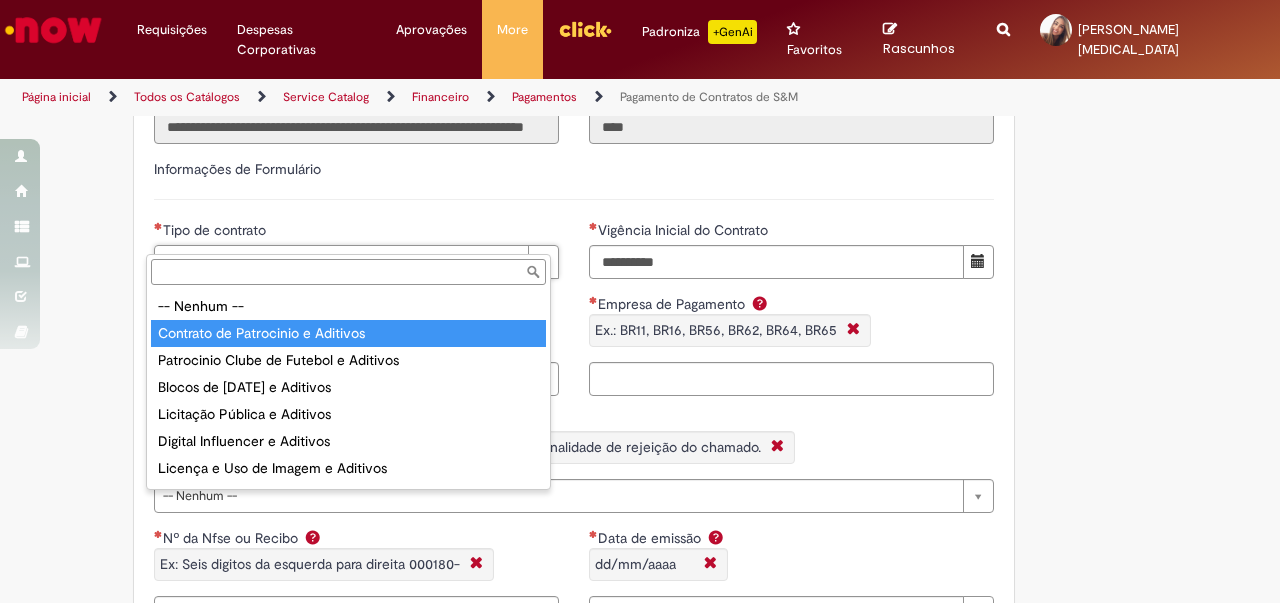 type on "**********" 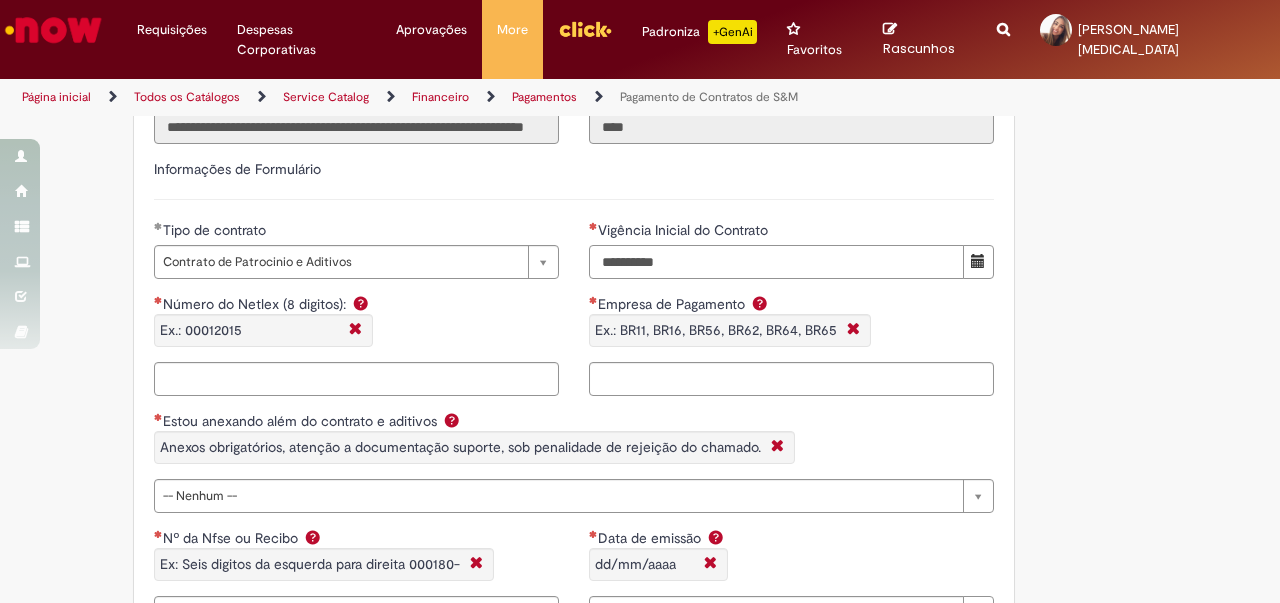 click on "Vigência Inicial do Contrato" at bounding box center (776, 262) 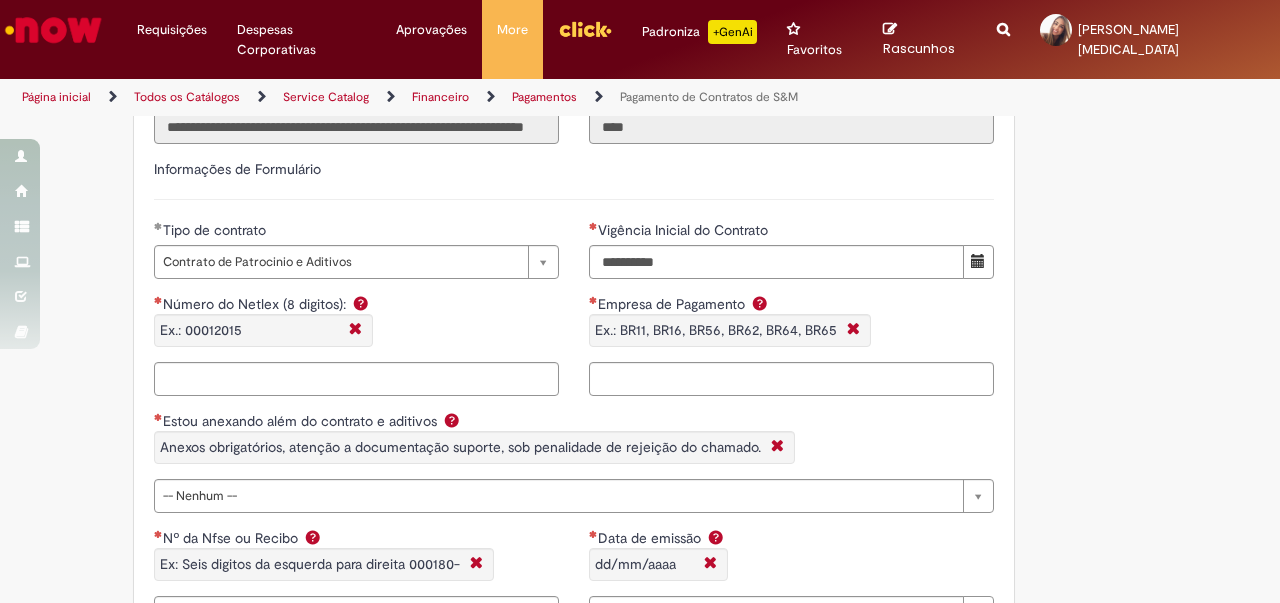 click on "Adicionar a Favoritos
Pagamento de Contratos de S&M
Oferta exclusiva para Pagamentos Fixos cadastrados no VMV sem atualização monetária apenas SAP ECC 6.0 (sem minuta de Parcela Variável no Netlex). Contratos SGC não se aplicam a esse chamado.
PARA PARCELAS FIXAS REMANESCENTES (SEM AJUSTE DE VALORES) é obrigatório anexar nesse chamado :
Contrato Mãe e possíveis aditivos.
NFse única (Fixa com Ajuste) ou Recibo (obrigatório anexar validação de TAX atualizada).
Em casos de Clubes de Futbol (exceto S.A.F – Sociedade Anonima de Futebol) devem ter 5% de INSS sob o total de pagamento descontado (discriminando em recibo valor liquido e valor bruto) informando no mesmo inicio da vigência contratual.
Clubes de Futebol S.A.F é obrigatória emissão de Nfse.
Memória de Cálculo do ajuste previsto em contrato (mesmo que negativo)." at bounding box center [640, 268] 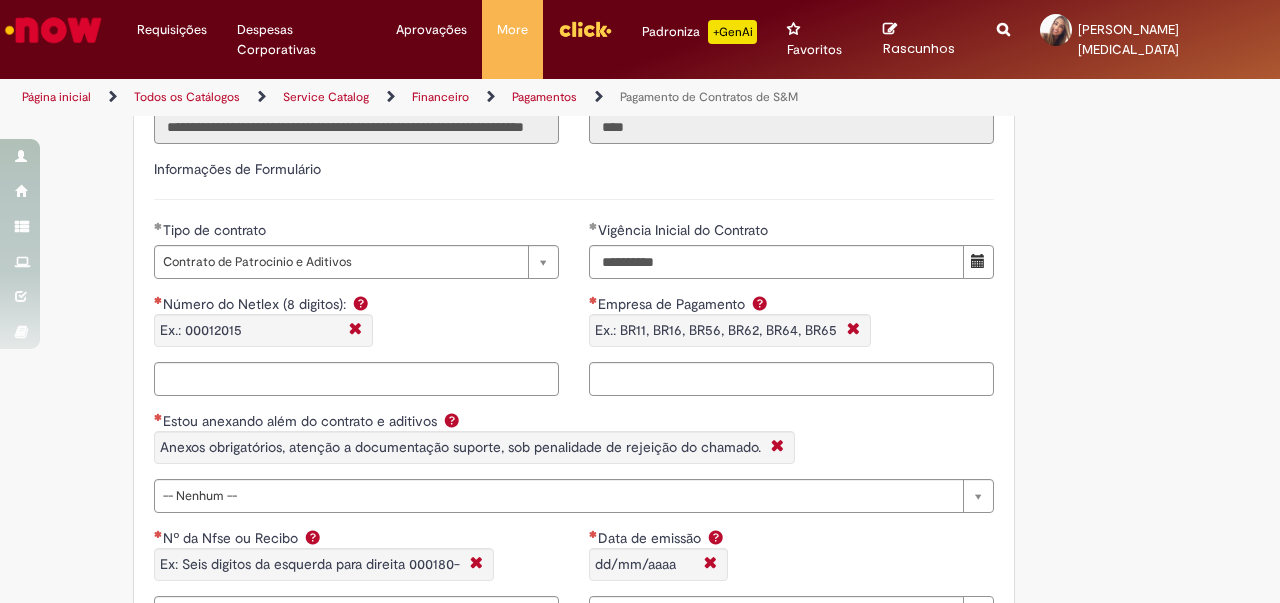 scroll, scrollTop: 1500, scrollLeft: 0, axis: vertical 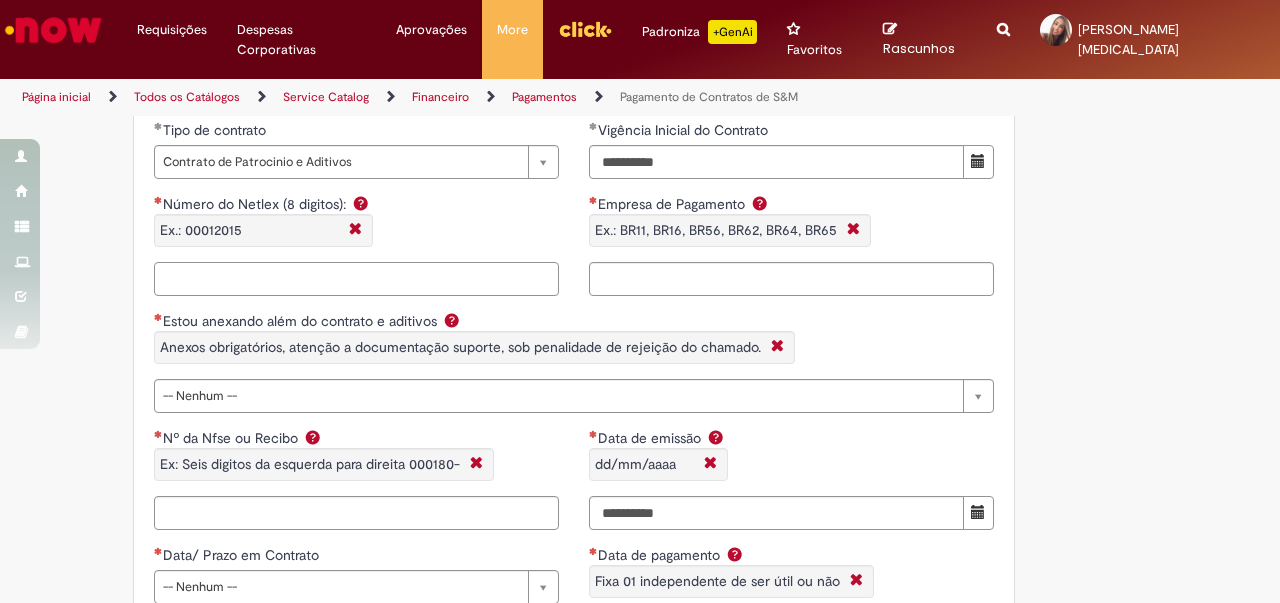 click on "Número do Netlex (8 digitos): Ex.: 00012015" at bounding box center [356, 279] 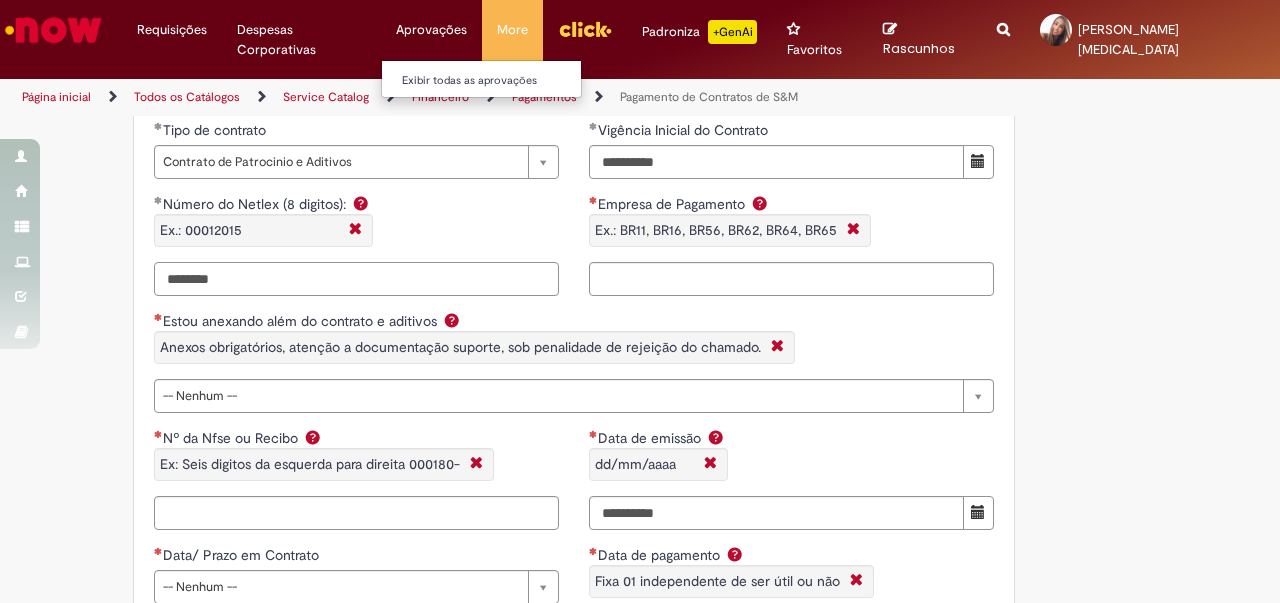 type on "********" 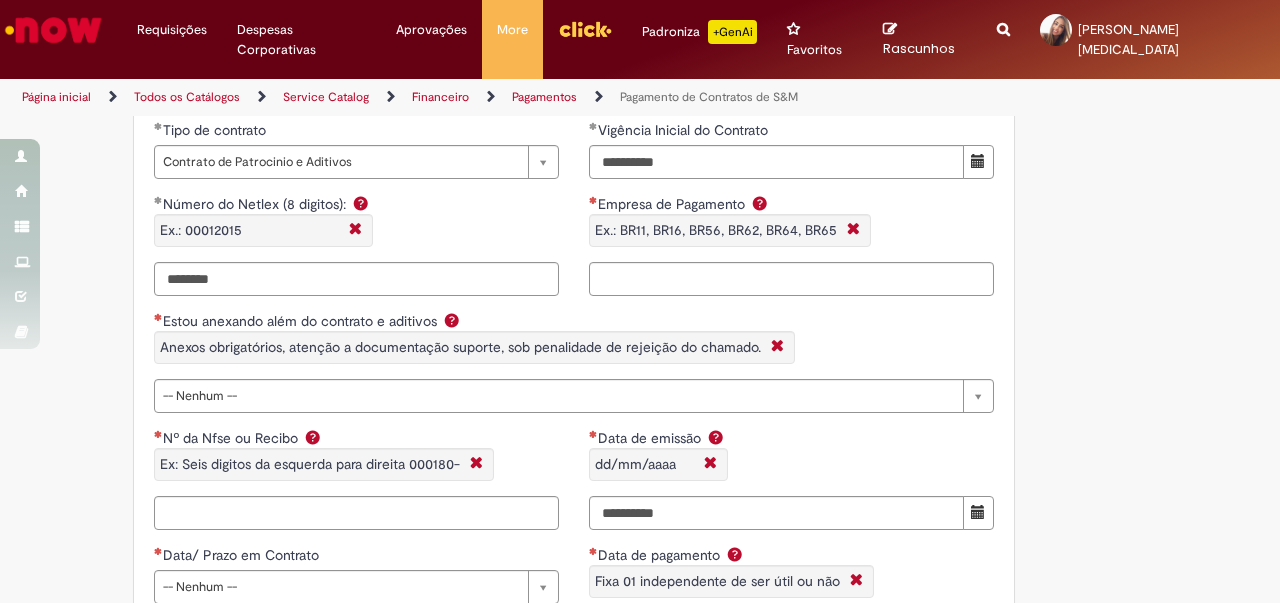 click on "Adicionar a Favoritos
Pagamento de Contratos de S&M
Oferta exclusiva para Pagamentos Fixos cadastrados no VMV sem atualização monetária apenas SAP ECC 6.0 (sem minuta de Parcela Variável no Netlex). Contratos SGC não se aplicam a esse chamado.
PARA PARCELAS FIXAS REMANESCENTES (SEM AJUSTE DE VALORES) é obrigatório anexar nesse chamado :
Contrato Mãe e possíveis aditivos.
NFse única (Fixa com Ajuste) ou Recibo (obrigatório anexar validação de TAX atualizada).
Em casos de Clubes de Futbol (exceto S.A.F – Sociedade Anonima de Futebol) devem ter 5% de INSS sob o total de pagamento descontado (discriminando em recibo valor liquido e valor bruto) informando no mesmo inicio da vigência contratual.
Clubes de Futebol S.A.F é obrigatória emissão de Nfse.
Memória de Cálculo do ajuste previsto em contrato (mesmo que negativo)." at bounding box center (640, 168) 